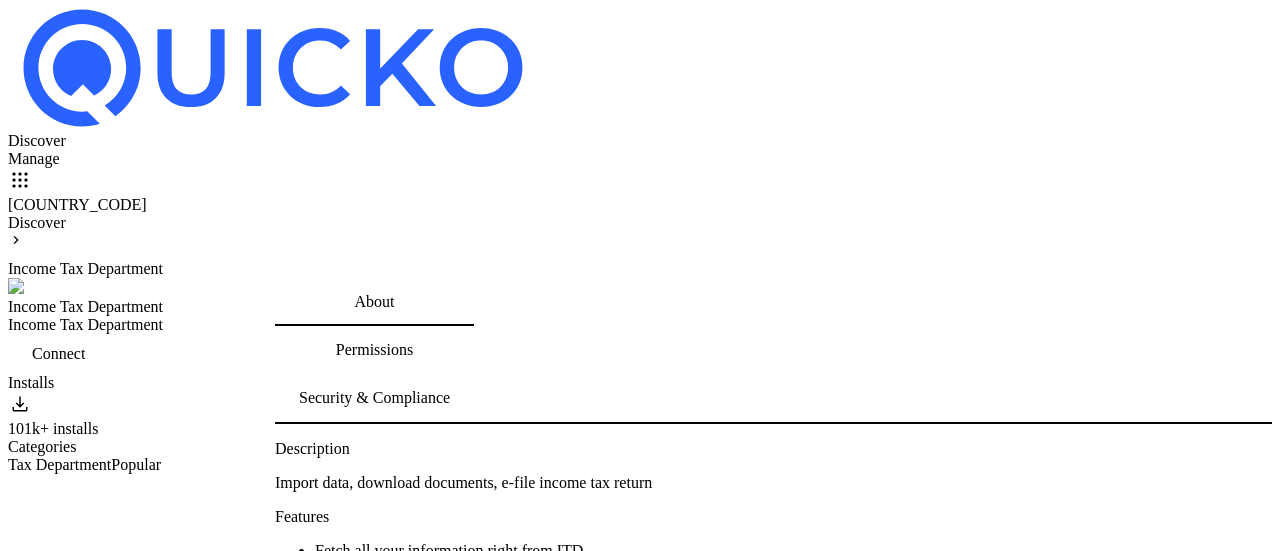 scroll, scrollTop: 200, scrollLeft: 0, axis: vertical 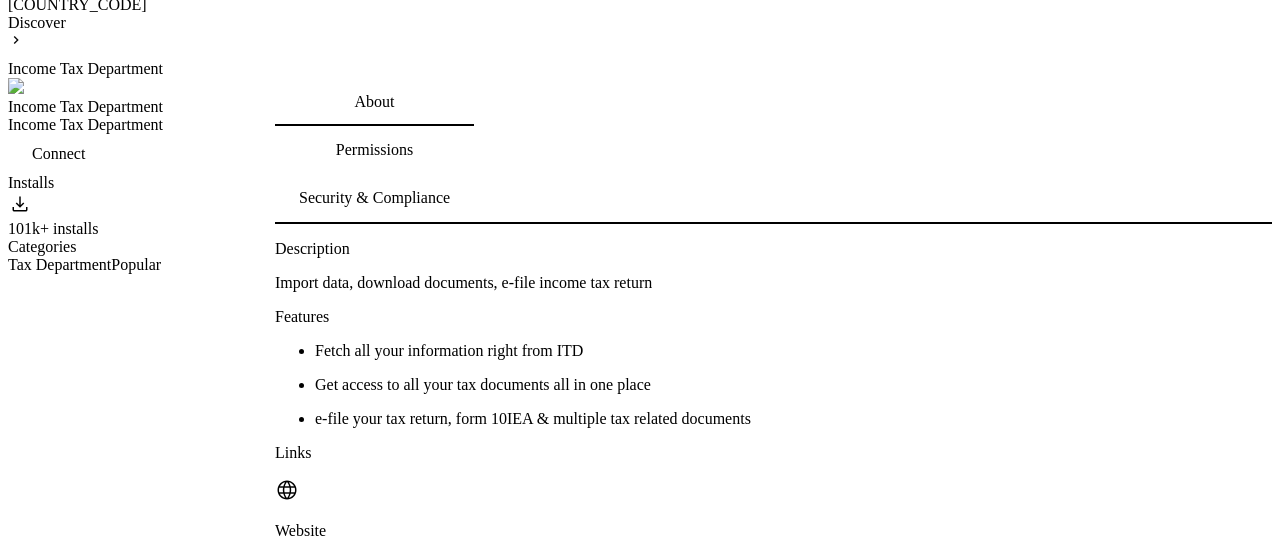 click on "Website" at bounding box center (773, 531) 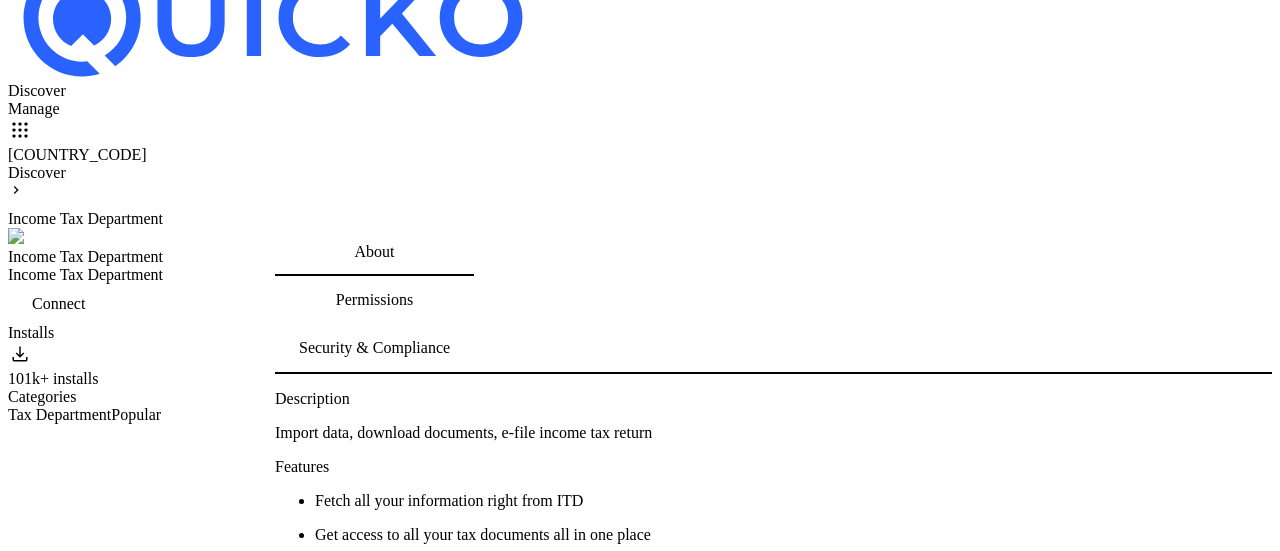 scroll, scrollTop: 0, scrollLeft: 0, axis: both 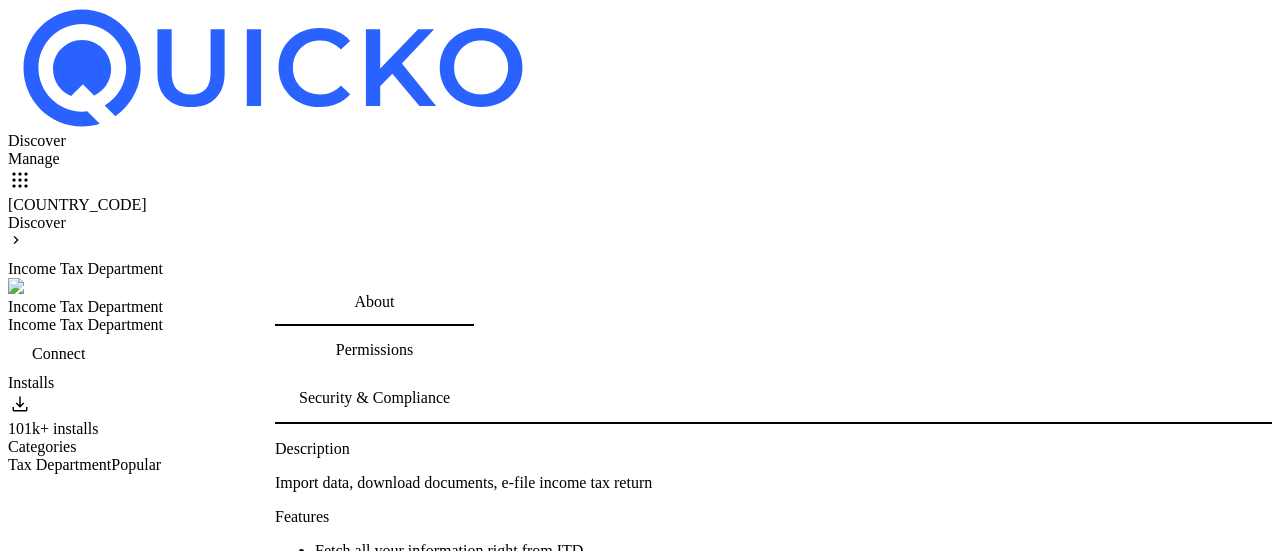 click on "KR" at bounding box center [77, 204] 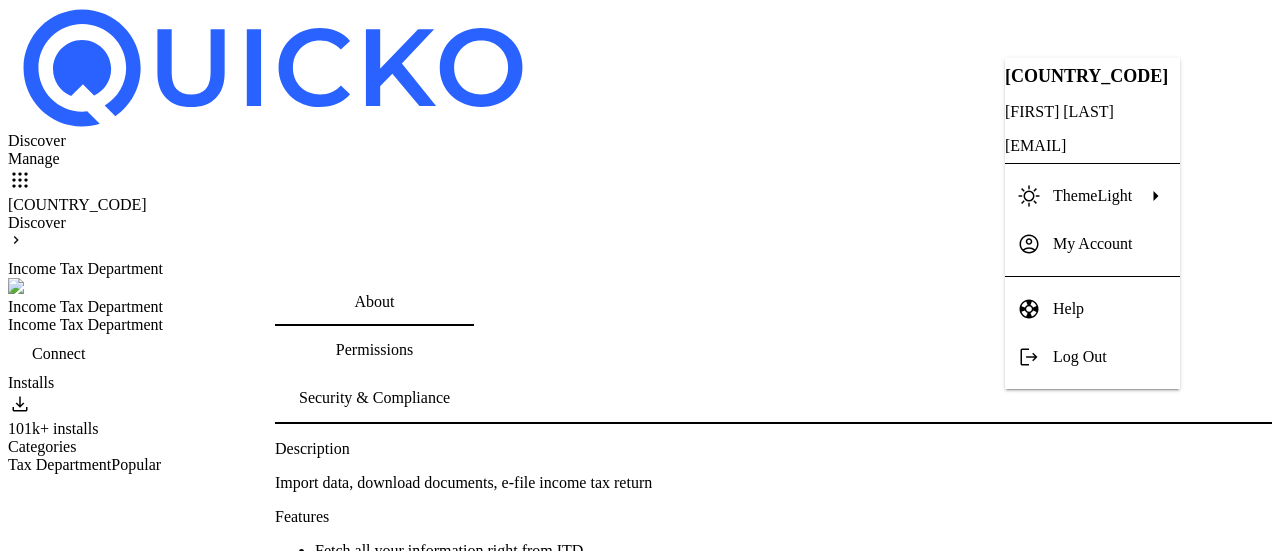 click on "My Account" at bounding box center (1093, 243) 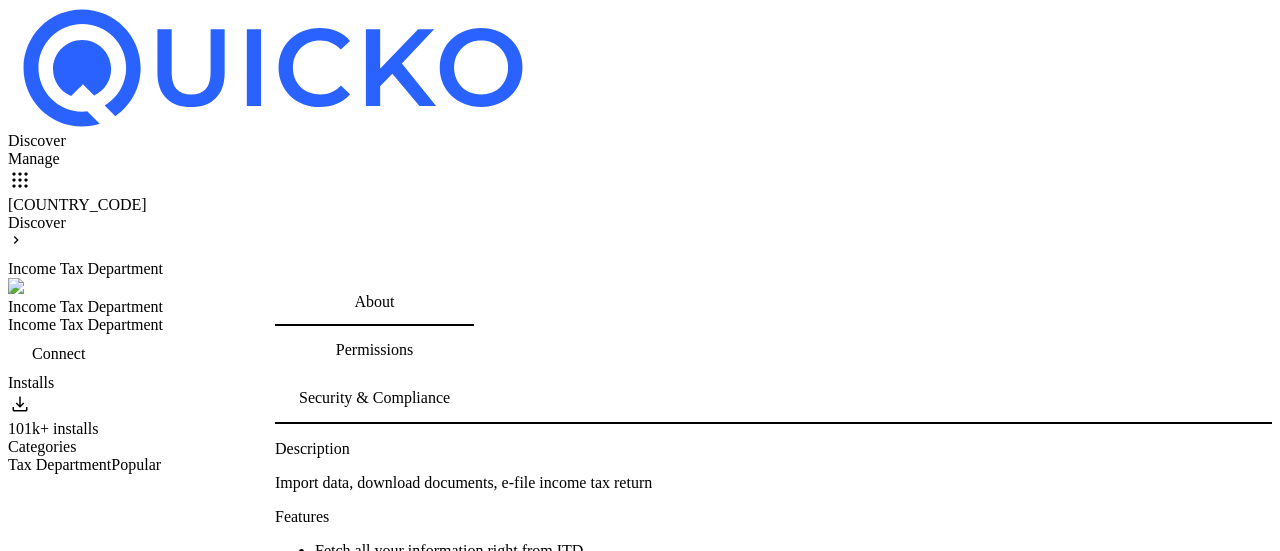 click at bounding box center [58, 354] 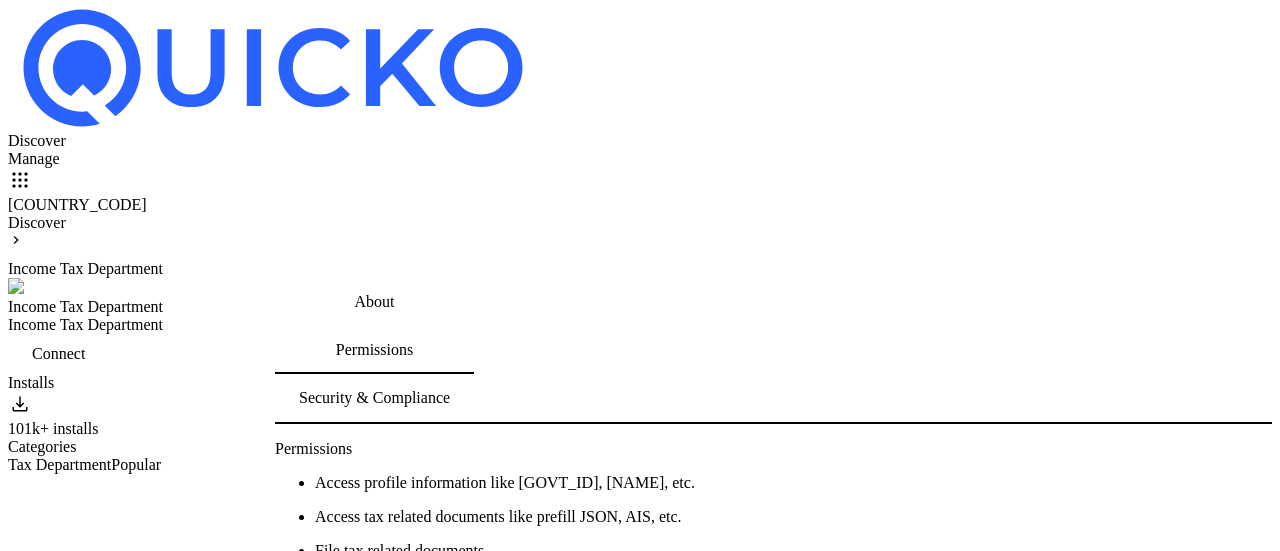click on "Security & Compliance" at bounding box center [374, 398] 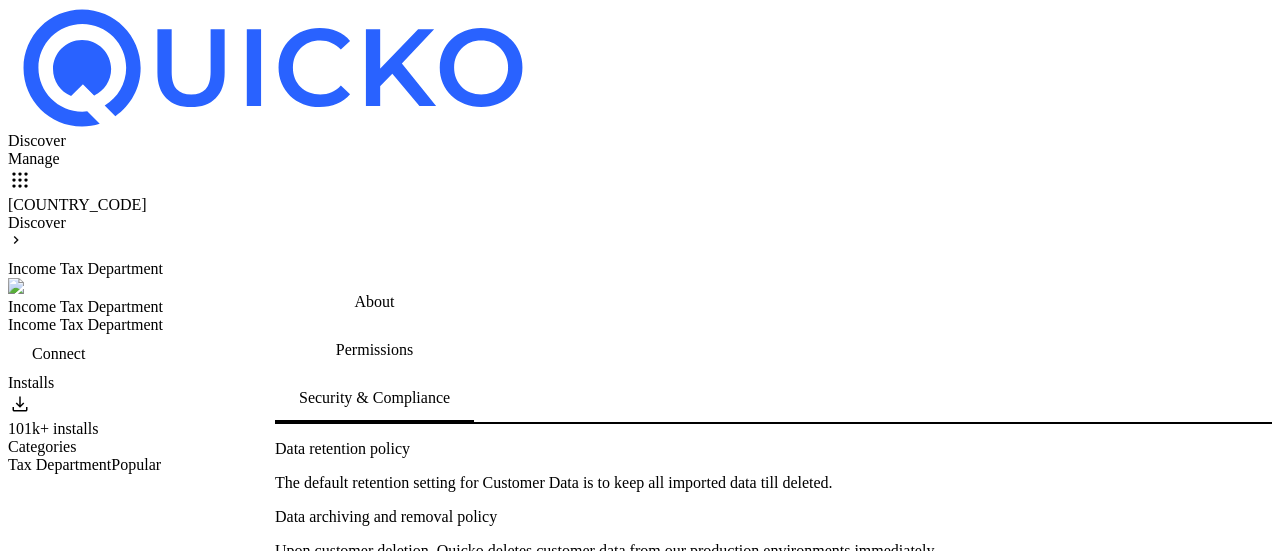 click on "KR" at bounding box center (640, 205) 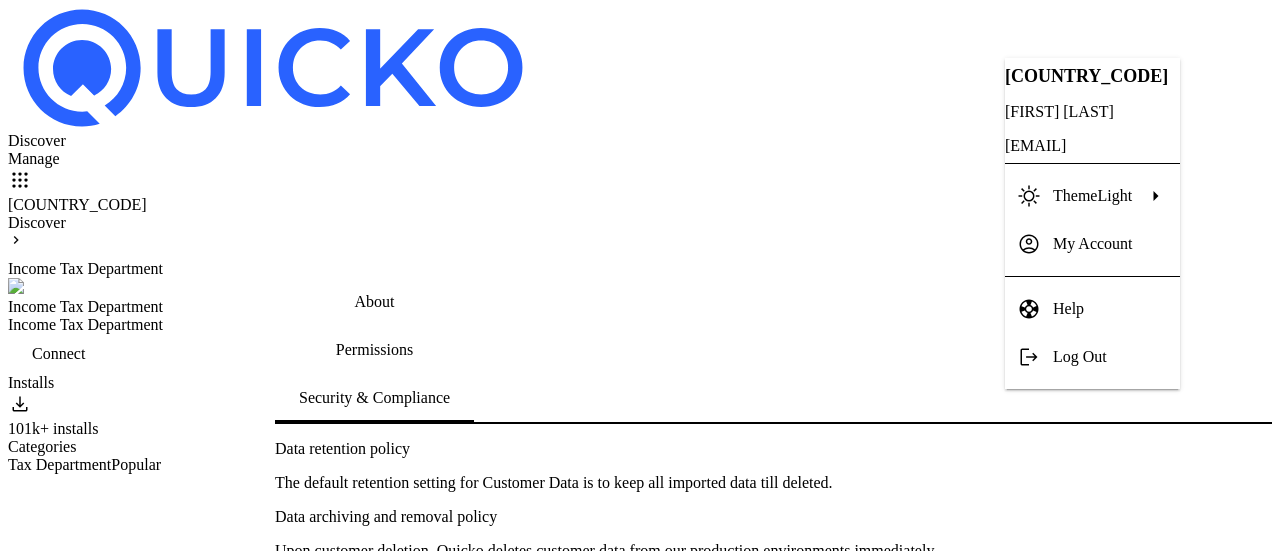 drag, startPoint x: 514, startPoint y: 121, endPoint x: 477, endPoint y: 19, distance: 108.503456 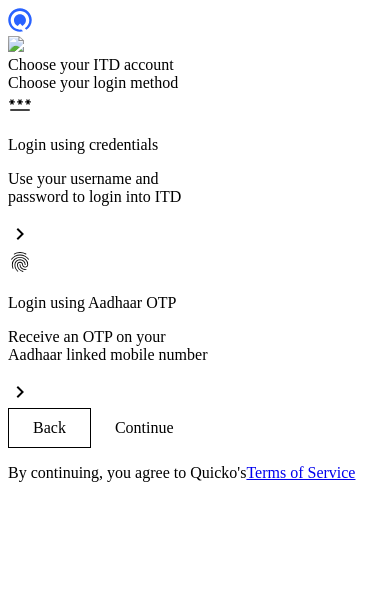 scroll, scrollTop: 0, scrollLeft: 0, axis: both 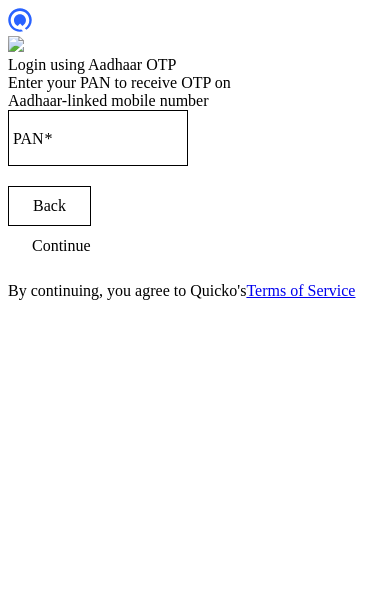 click at bounding box center (98, 138) 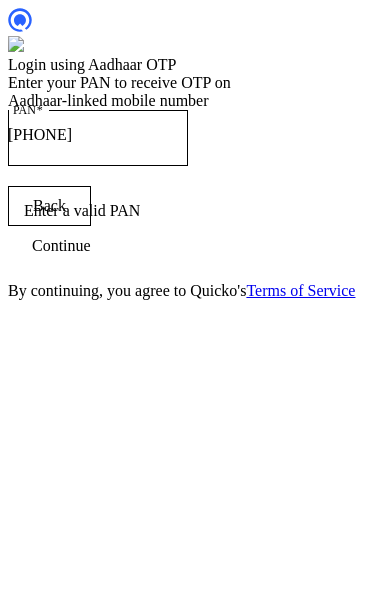 drag, startPoint x: 85, startPoint y: 201, endPoint x: 44, endPoint y: 201, distance: 41 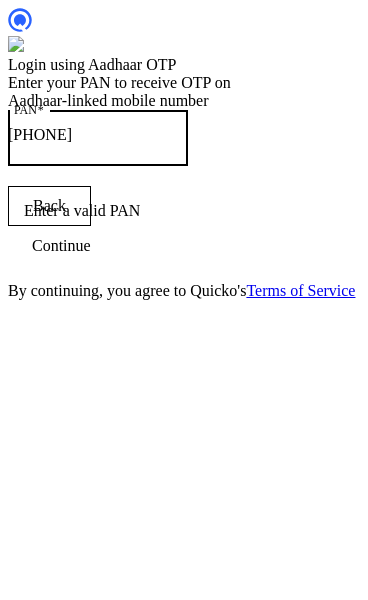click on "[PHONE]" at bounding box center [98, 135] 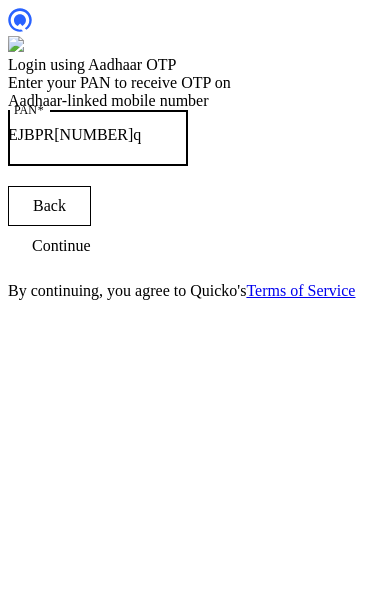 type on "EJBPR1619q" 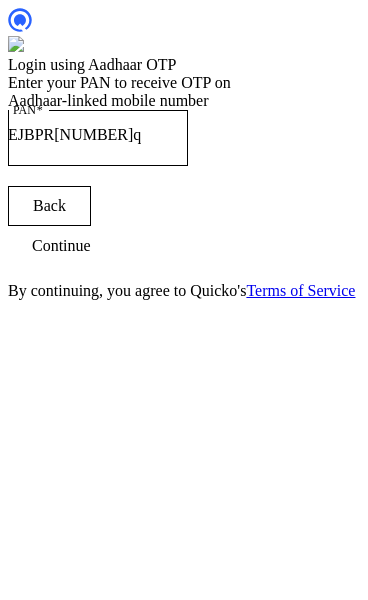 click on "Continue" at bounding box center [61, 246] 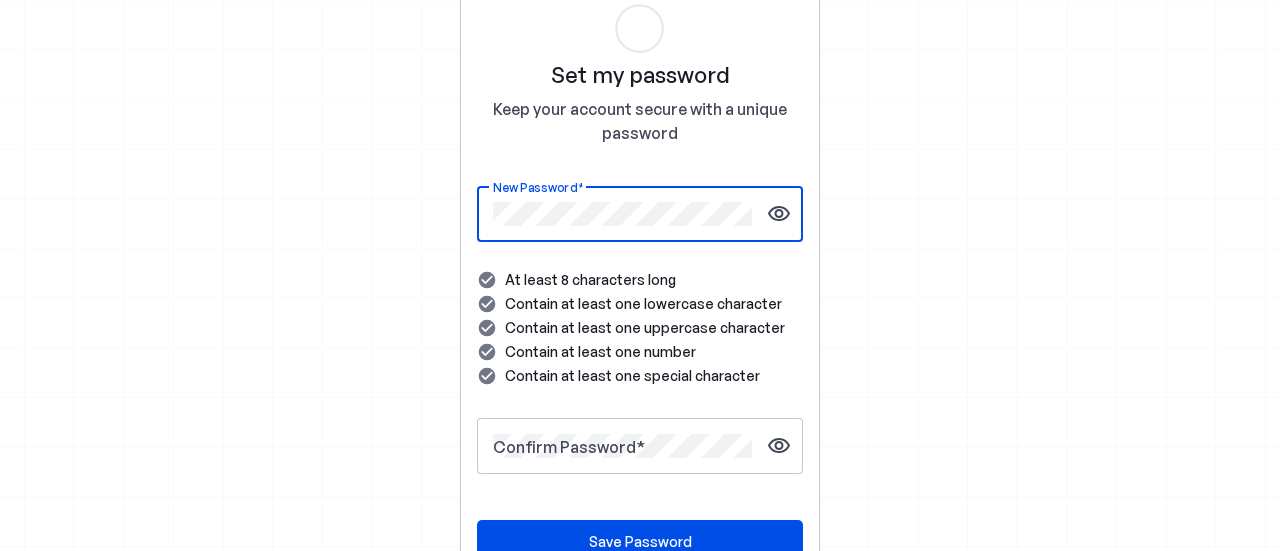 scroll, scrollTop: 0, scrollLeft: 0, axis: both 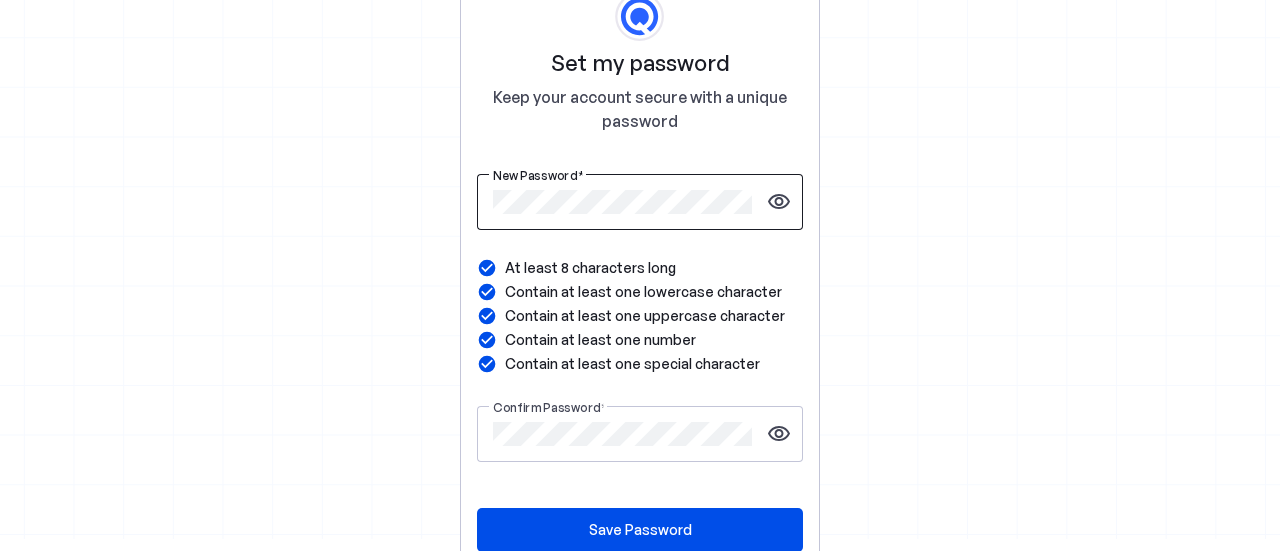 click on "visibility" at bounding box center (779, 202) 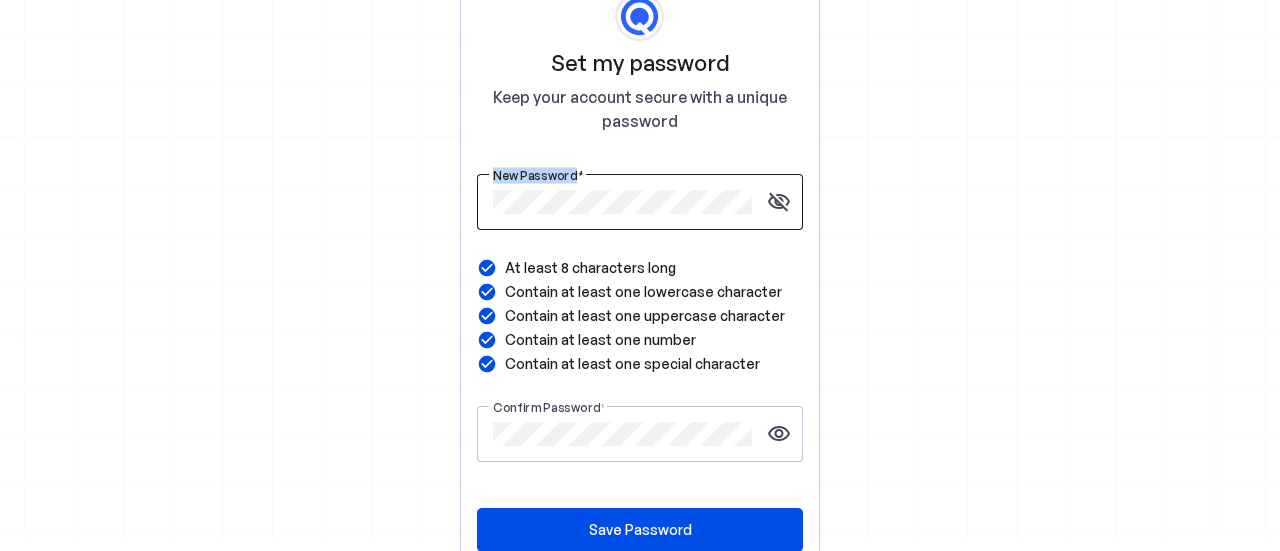 drag, startPoint x: 446, startPoint y: 195, endPoint x: 412, endPoint y: 191, distance: 34.234486 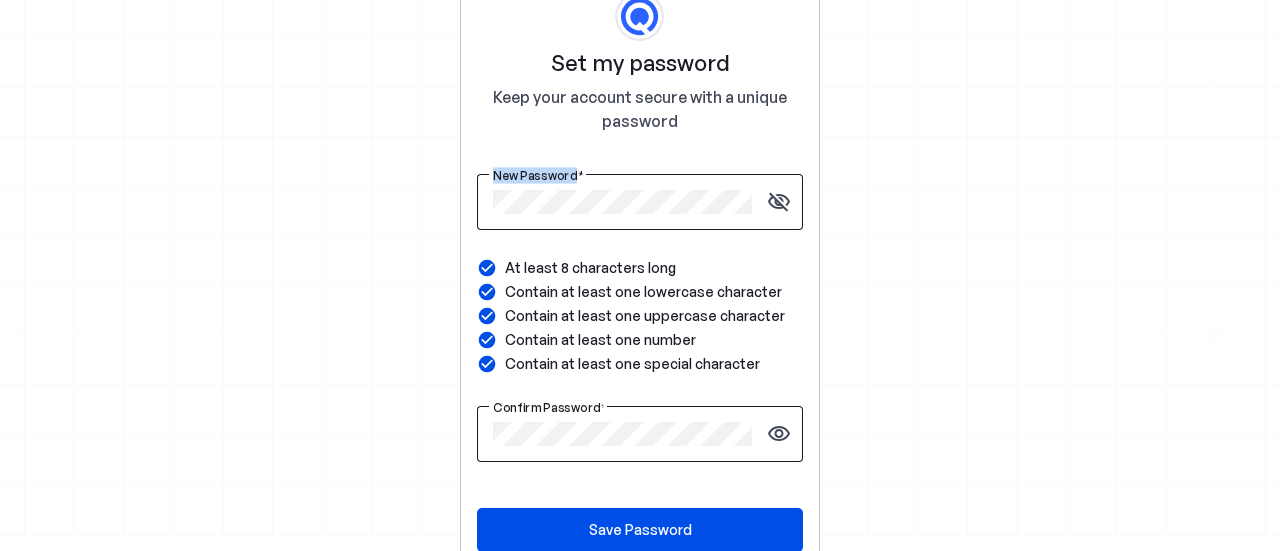 copy on "New Password" 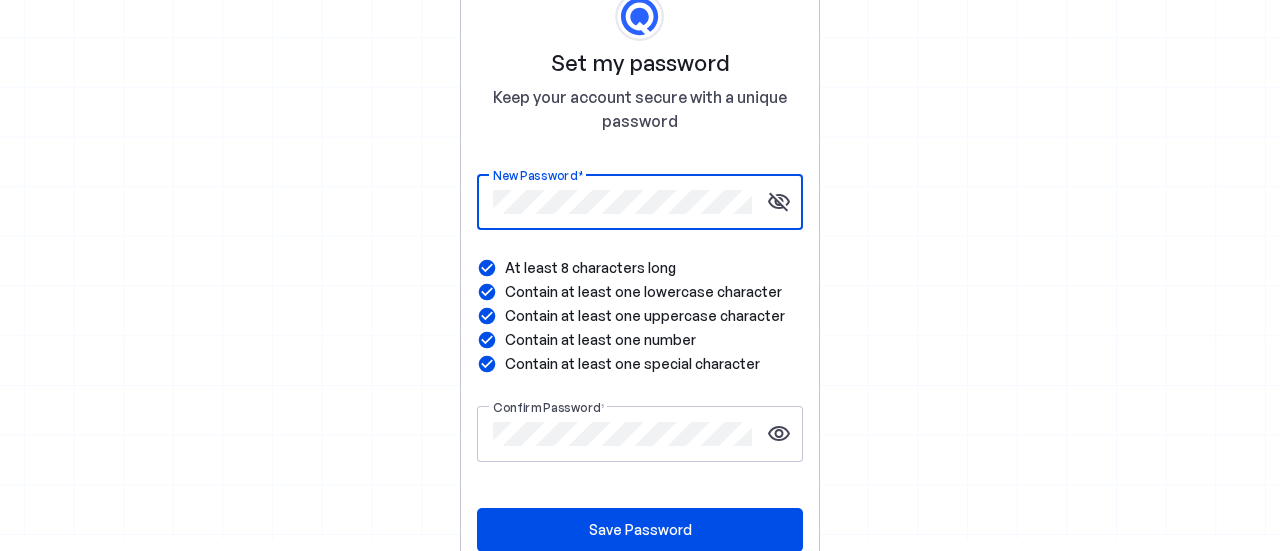 click on "Set my password  Keep your account secure with a unique password  New Password visibility_off check_circle At least 8 characters long check_circle Contain at least one lowercase character check_circle Contain at least one uppercase character check_circle Contain at least one number check_circle Contain at least one special character Confirm Password visibility Save Password" at bounding box center (640, 264) 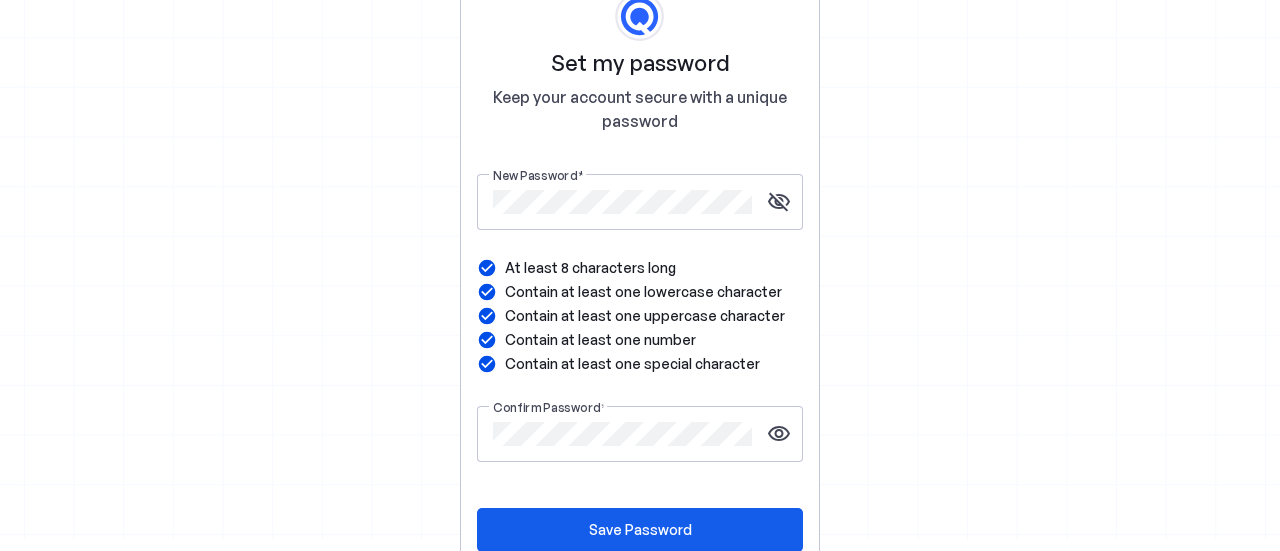 click at bounding box center [640, 530] 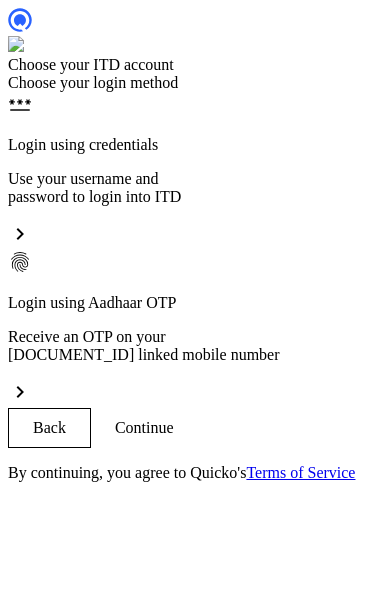 click on "Use your username and   password to login into ITD" at bounding box center [184, 188] 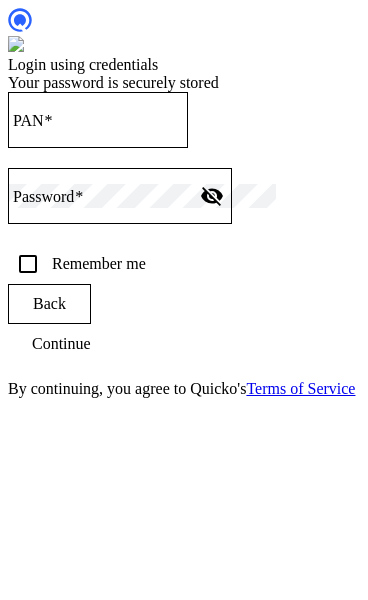 click on "PAN" at bounding box center (98, 117) 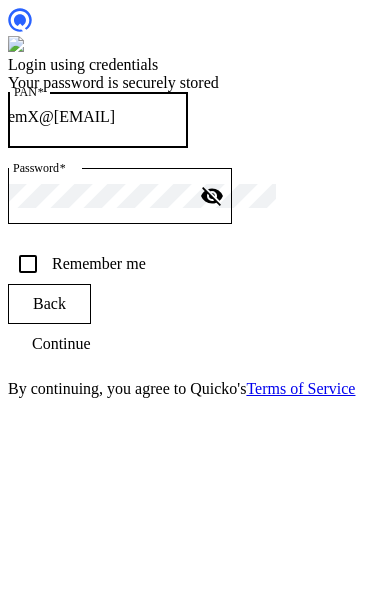 drag, startPoint x: 197, startPoint y: 207, endPoint x: 32, endPoint y: 213, distance: 165.10905 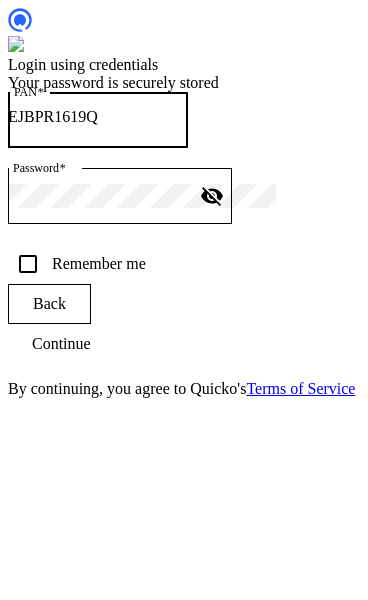 type on "EJBPR1619Q" 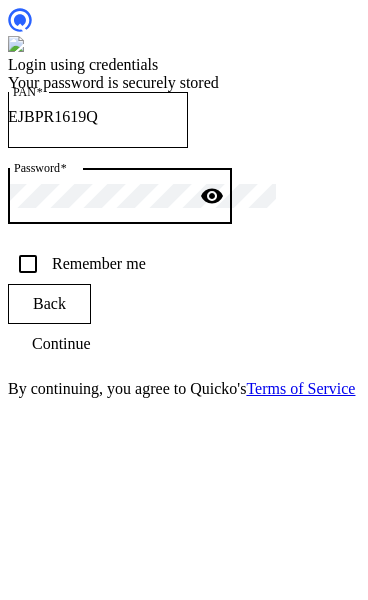 click on "Remember me" at bounding box center [97, 264] 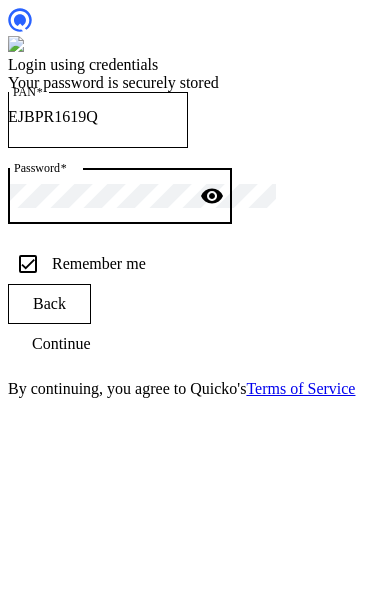 checkbox on "true" 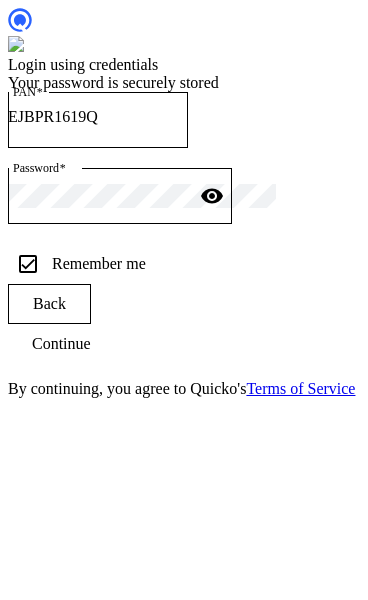 click at bounding box center (61, 344) 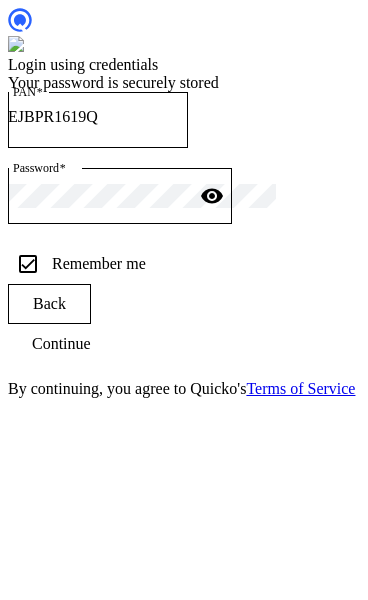 click on "Continue" at bounding box center [61, 344] 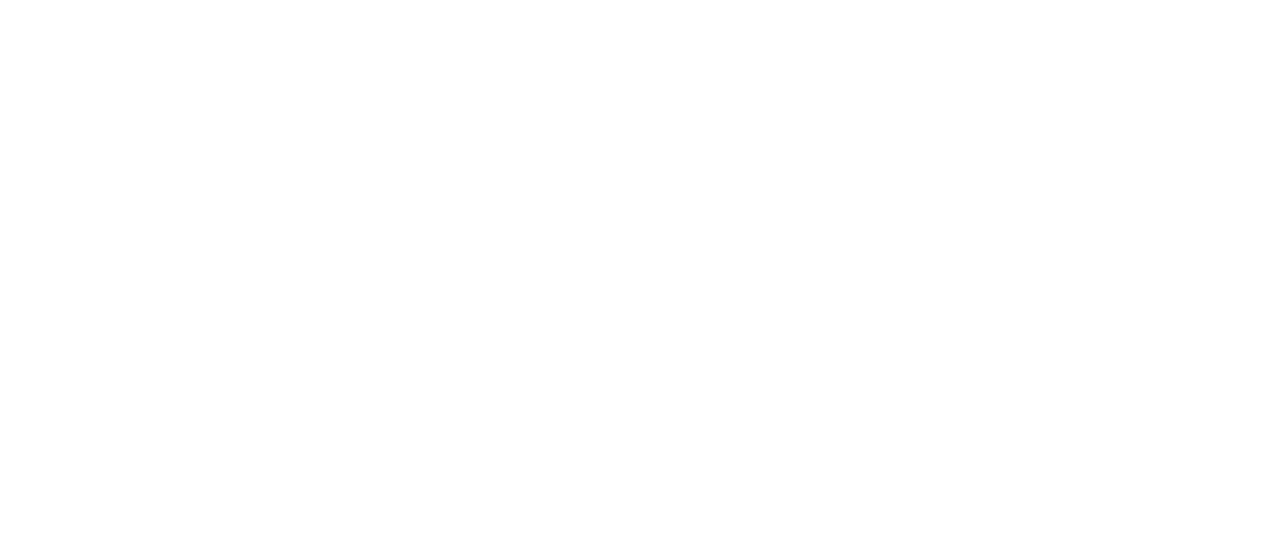scroll, scrollTop: 0, scrollLeft: 0, axis: both 